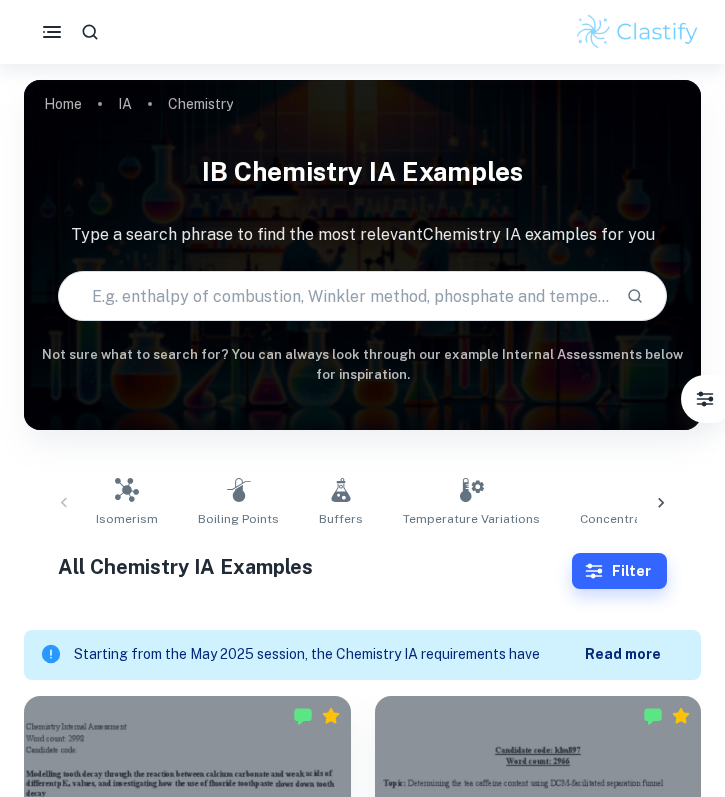 scroll, scrollTop: 0, scrollLeft: 0, axis: both 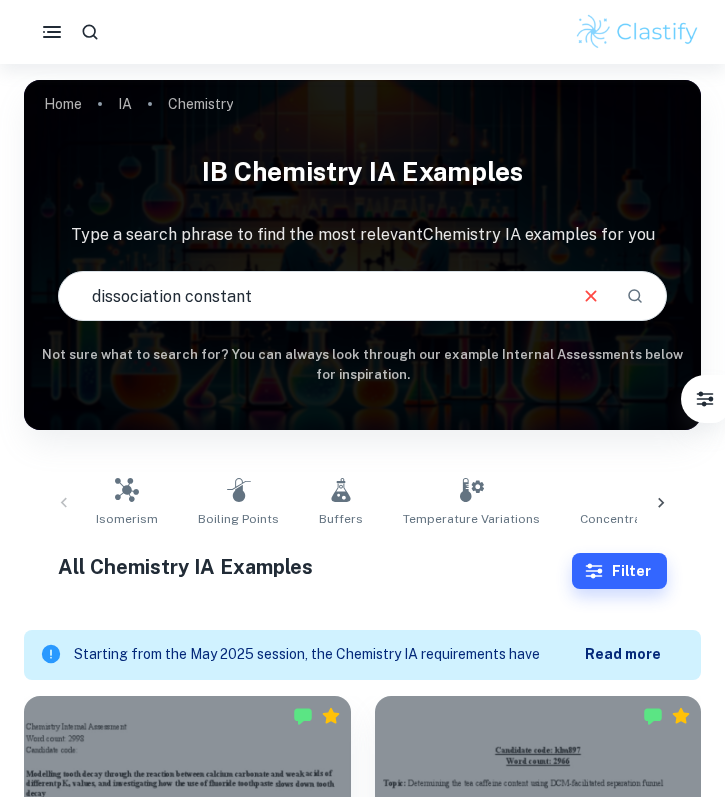 type on "dissociation constant" 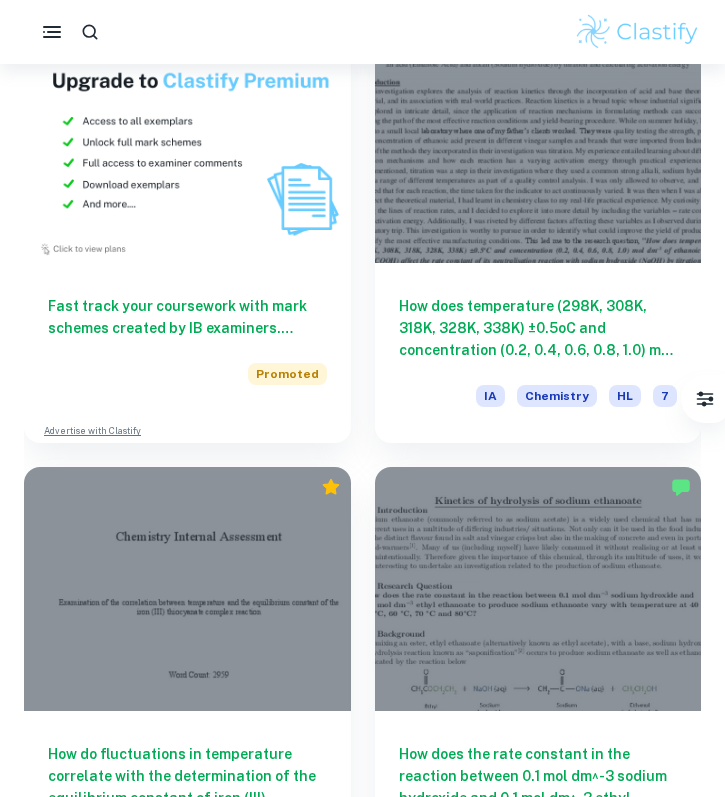 scroll, scrollTop: 2032, scrollLeft: 0, axis: vertical 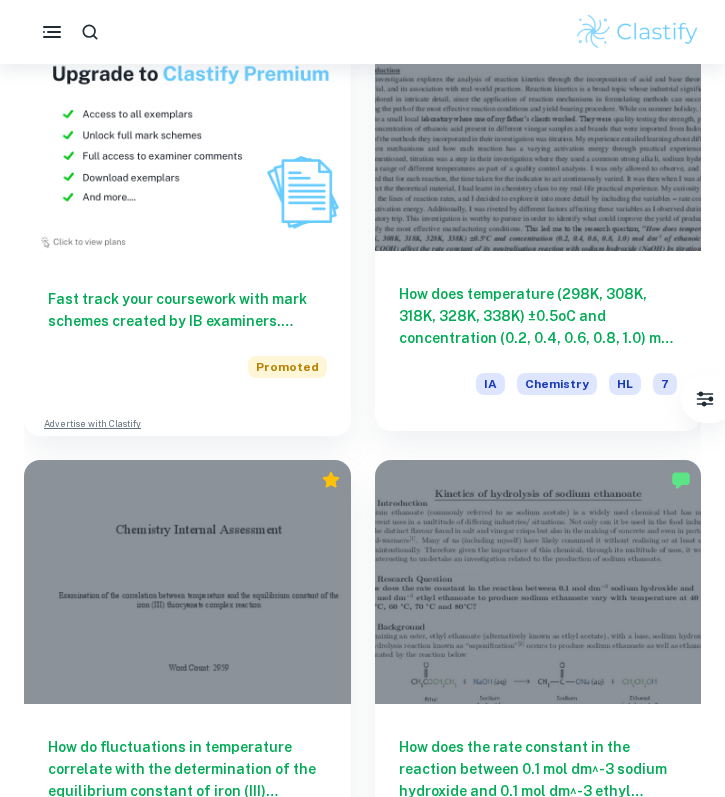 click on "How does temperature (298K, 308K, 318K, 328K, 338K) ±0.5oC and concentration (0.2, 0.4, 0.6, 0.8, 1.0) mol dm-3 of ethanoic acid (CH3COOH) affect the rate constant of its neutralisation reaction with sodium hydroxide (NaOH) by titration, and calculating the activation energy (Ea) of the reaction using Arrhenius’ plot?" at bounding box center [538, 316] 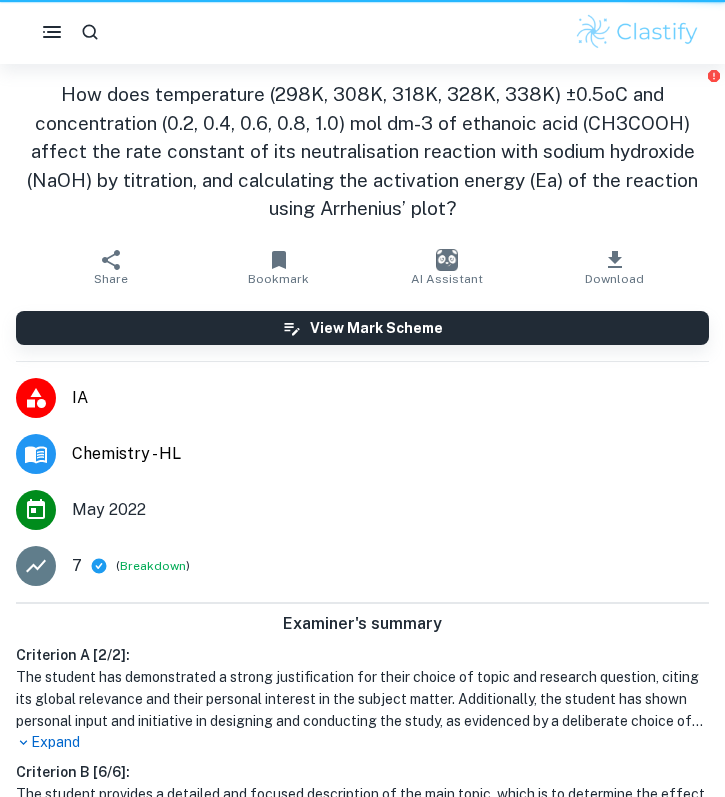 scroll, scrollTop: 0, scrollLeft: 0, axis: both 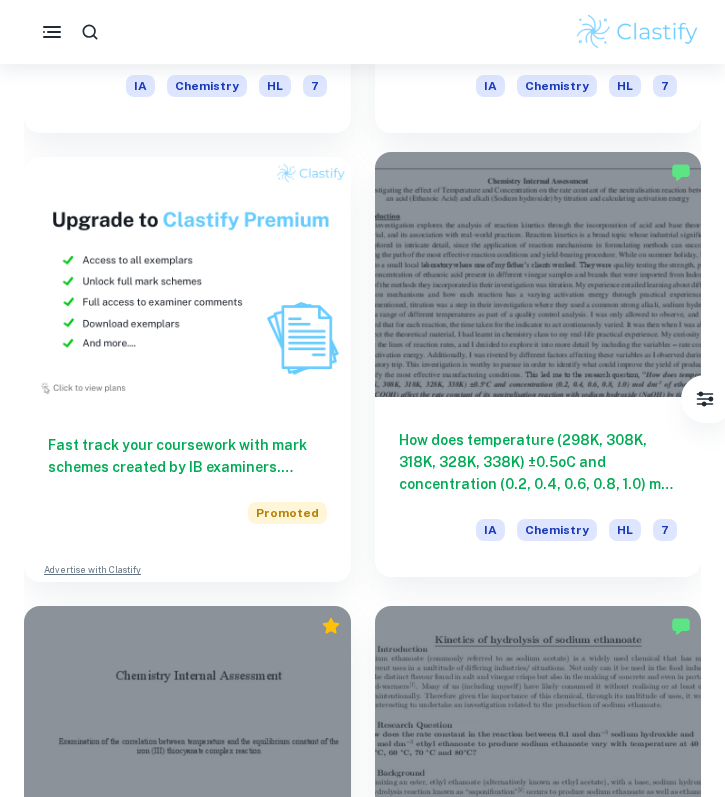 click on "How does temperature (298K, 308K, 318K, 328K, 338K) ±0.5oC and concentration (0.2, 0.4, 0.6, 0.8, 1.0) mol dm-3 of ethanoic acid (CH3COOH) affect the rate constant of its neutralisation reaction with sodium hydroxide (NaOH) by titration, and calculating the activation energy (Ea) of the reaction using Arrhenius’ plot? IA Chemistry HL 7" at bounding box center [538, 487] 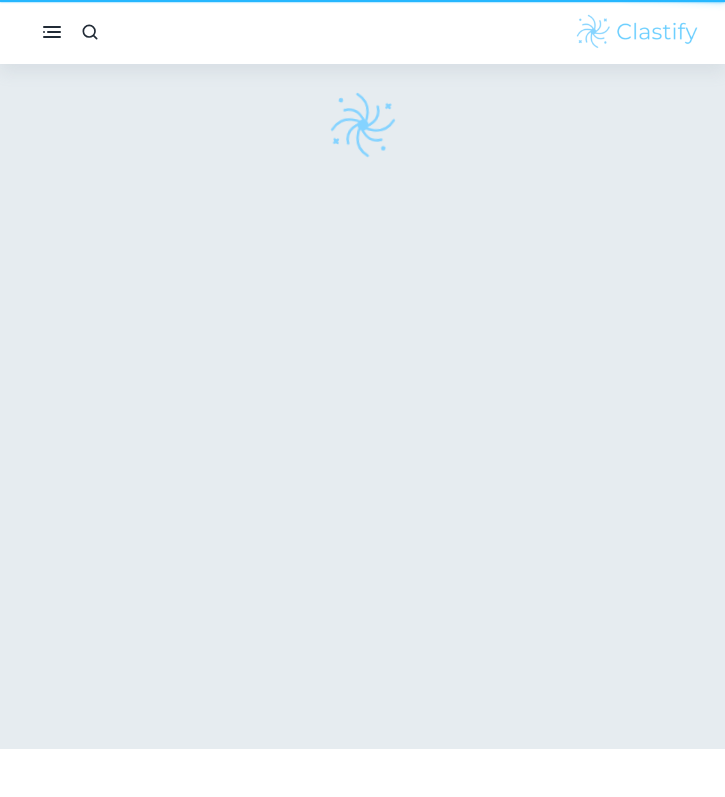 scroll, scrollTop: 0, scrollLeft: 0, axis: both 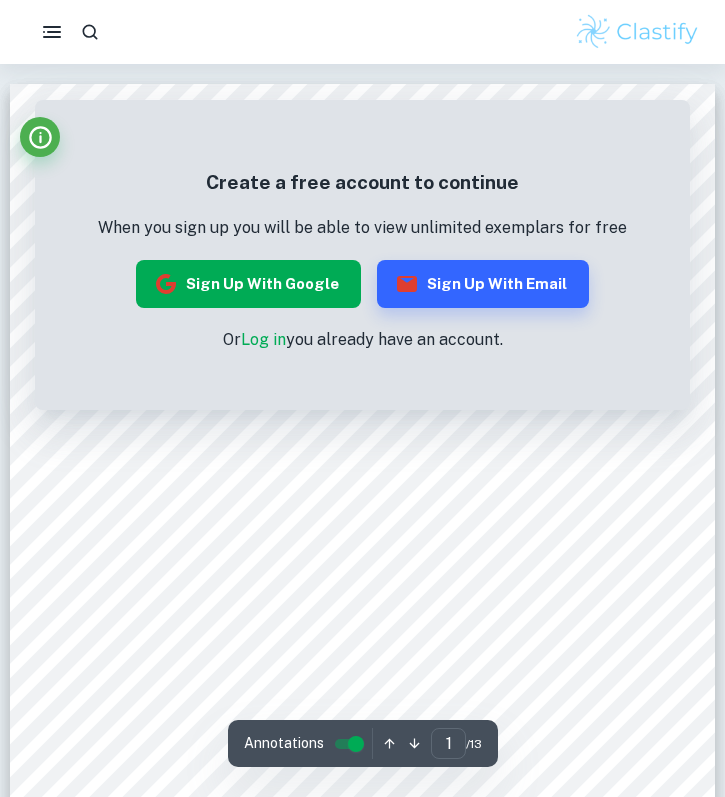 click on "Sign up with Google" at bounding box center [248, 284] 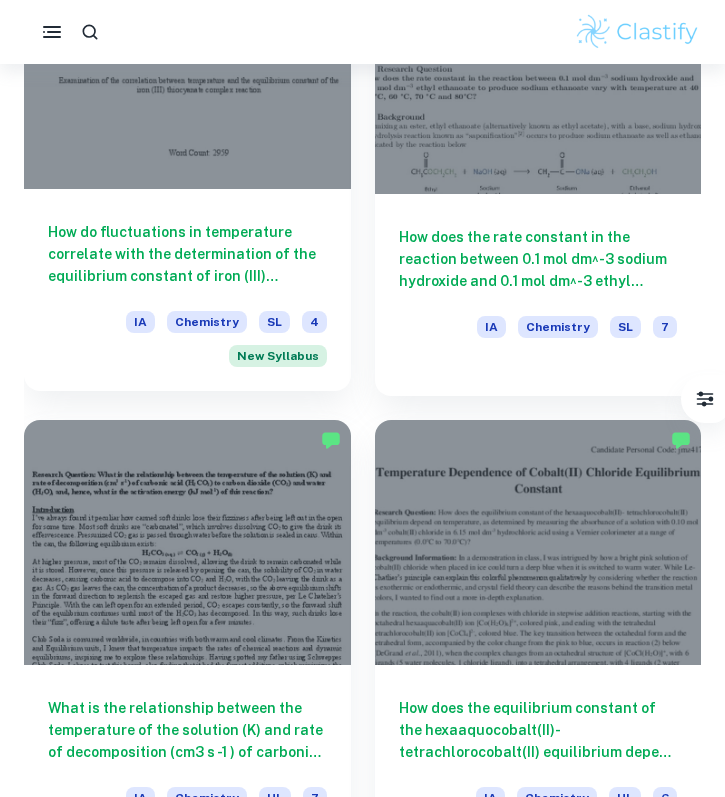 scroll, scrollTop: 2540, scrollLeft: 0, axis: vertical 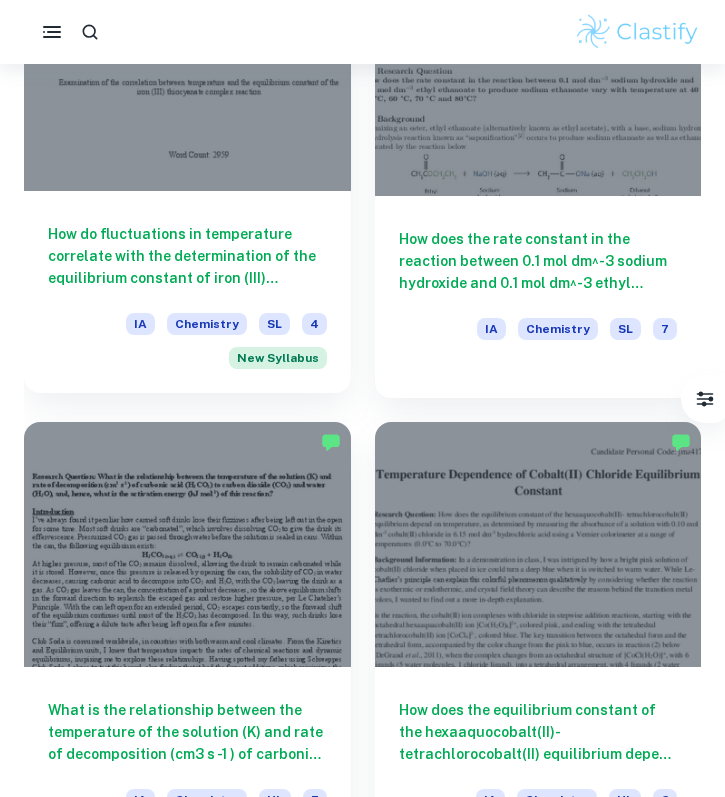click on "How do fluctuations in temperature correlate with the determination of the
equilibrium constant of iron (III) thiocyanate complex equilibrium reaction?" at bounding box center (187, 256) 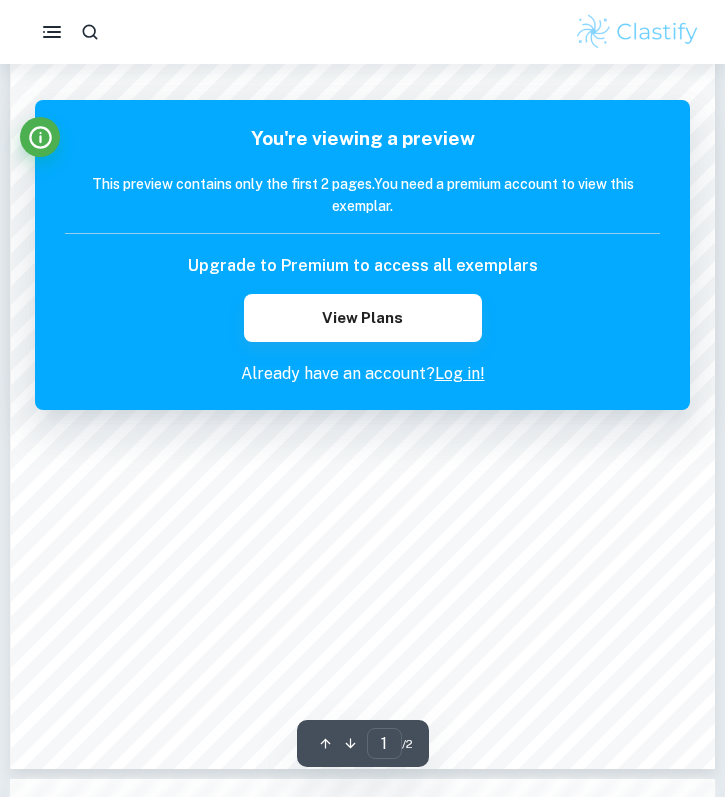 scroll, scrollTop: 0, scrollLeft: 0, axis: both 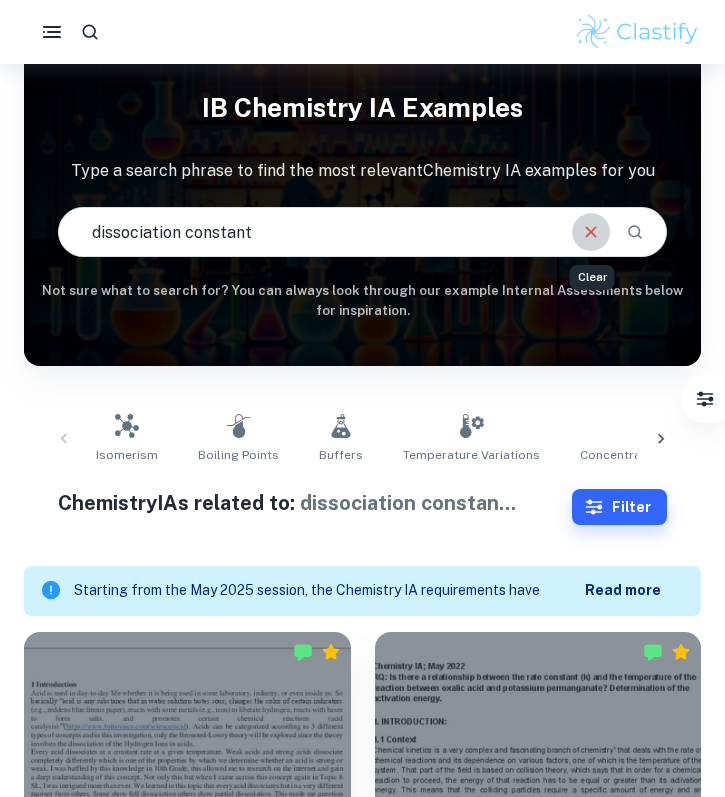 click 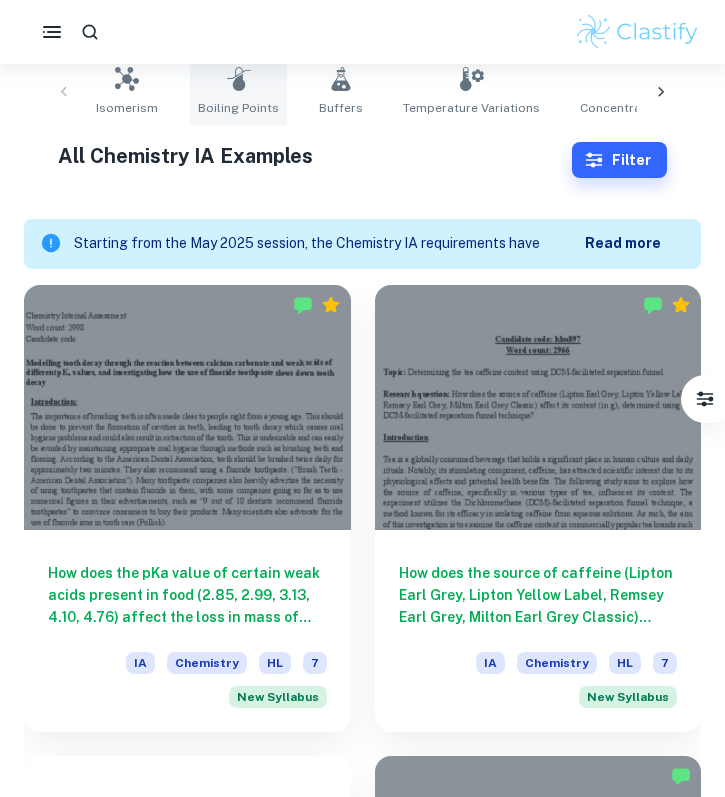 scroll, scrollTop: 412, scrollLeft: 0, axis: vertical 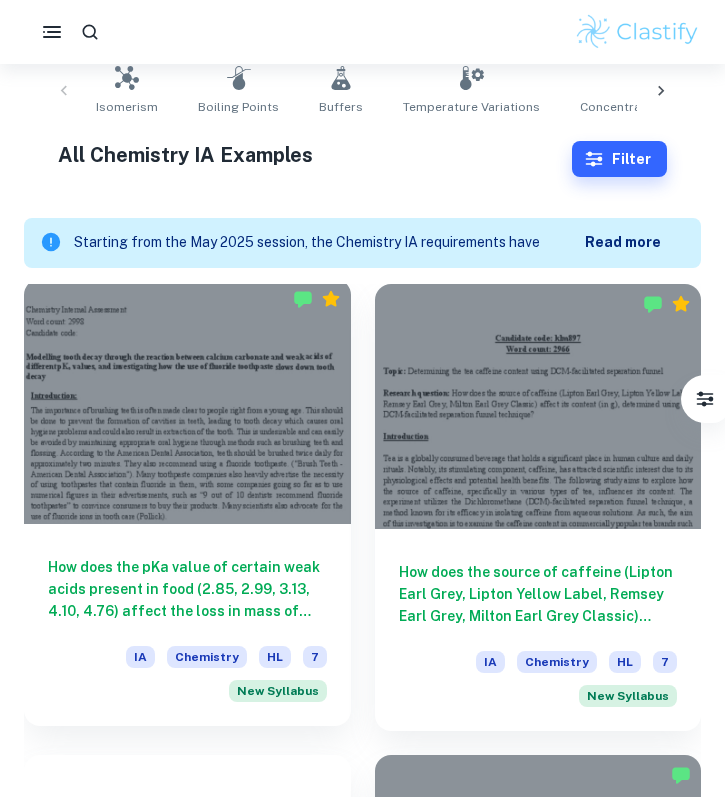 click at bounding box center (187, 401) 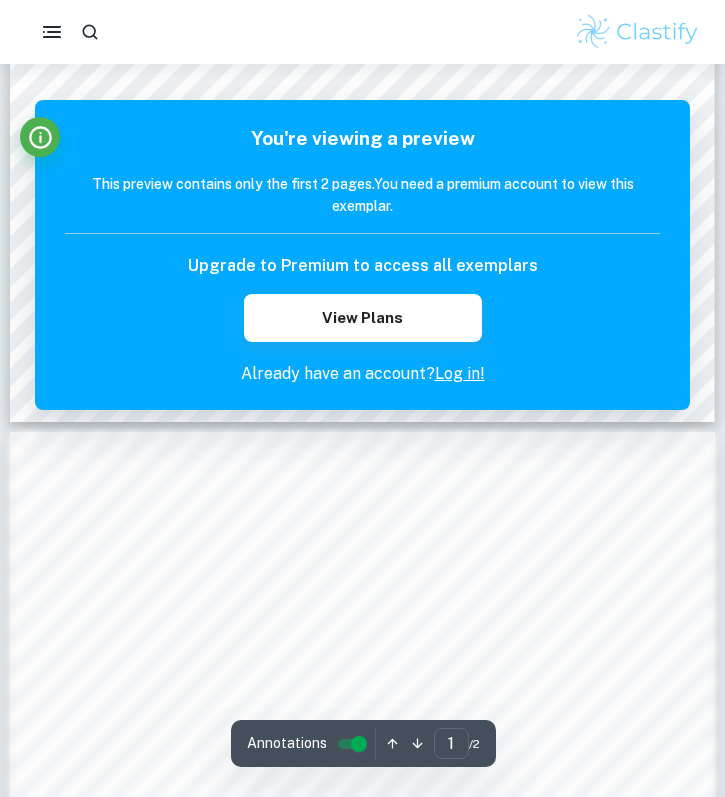 scroll, scrollTop: 729, scrollLeft: 0, axis: vertical 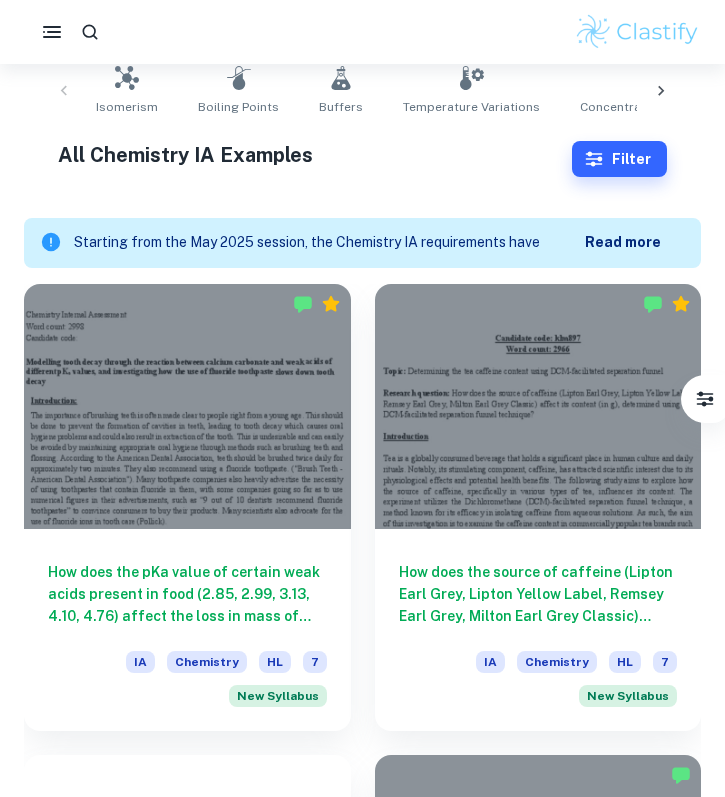 click on "Isomerism Boiling Points Buffers Temperature Variations Concentration Variations Electrochemistry Vitamin C Equilibrium Constants Reaction Rates pH Effects Antioxidant Content Activation Energy Titration Solubility Transition Metals Acid-Base Reactions Redox Reactions Spectrophotometry Organic Chemistry Biological Oxygen Demand Enthalpy Catalysts" at bounding box center (362, 91) 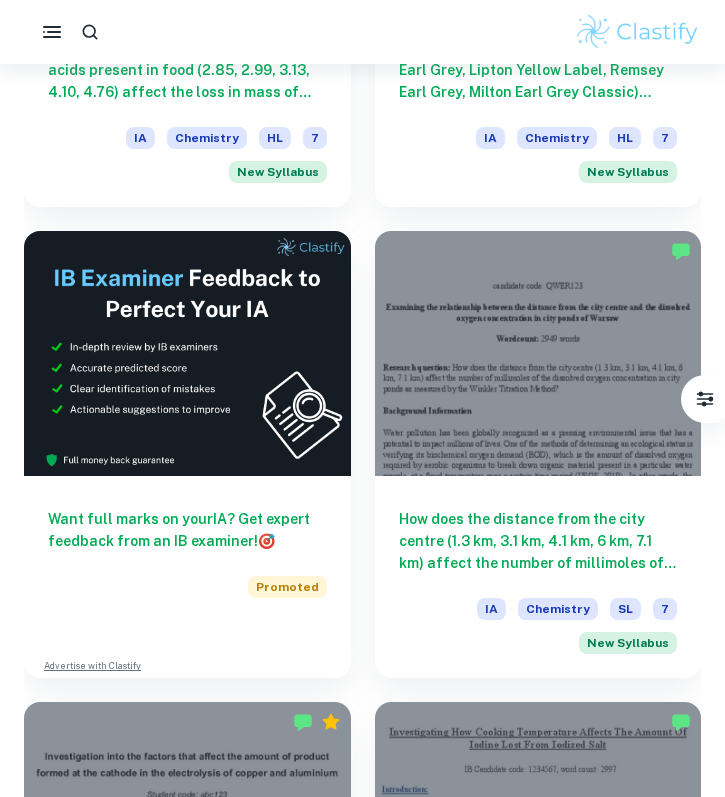 scroll, scrollTop: 972, scrollLeft: 0, axis: vertical 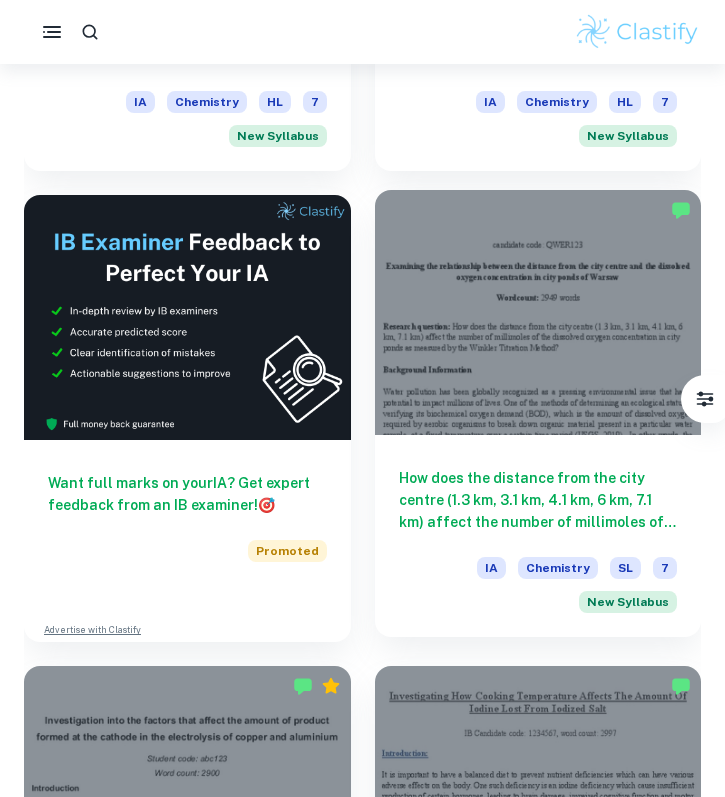 click at bounding box center [538, 312] 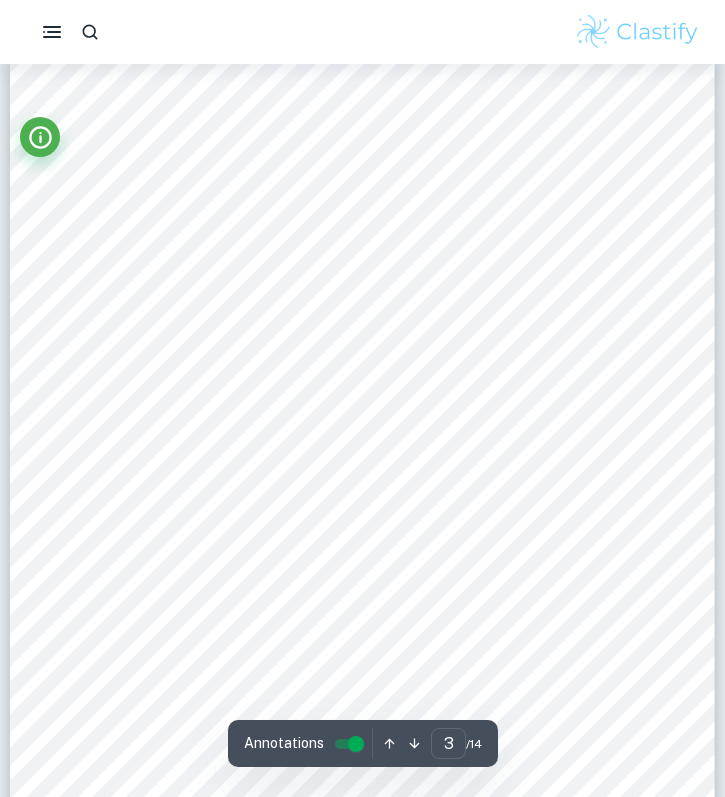 scroll, scrollTop: 2271, scrollLeft: 0, axis: vertical 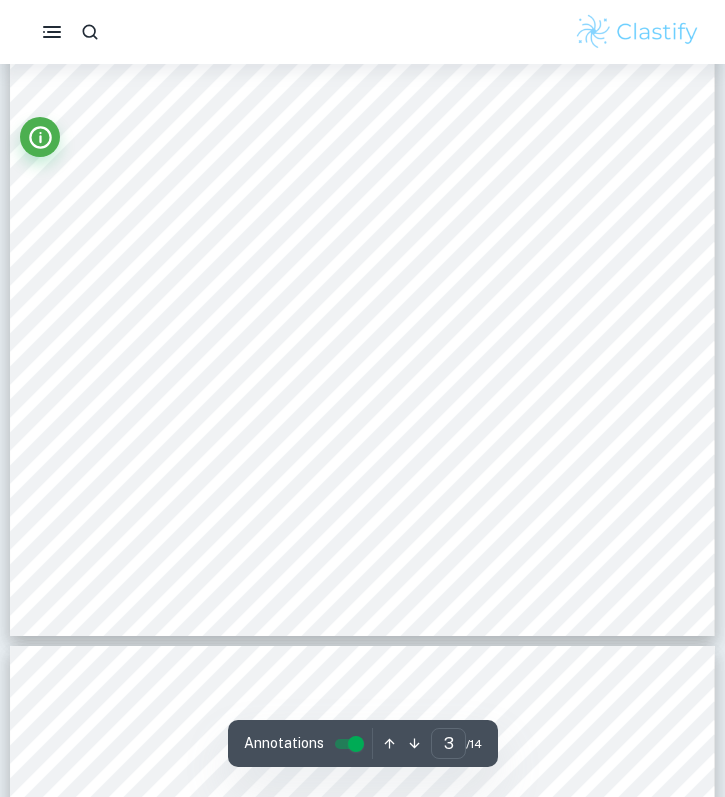 type on "4" 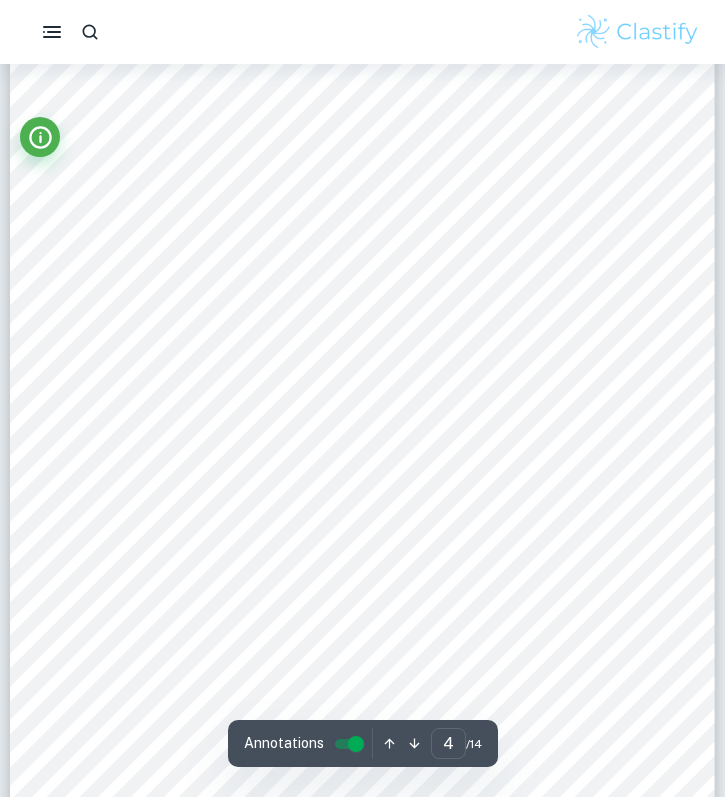 scroll, scrollTop: 3555, scrollLeft: 0, axis: vertical 